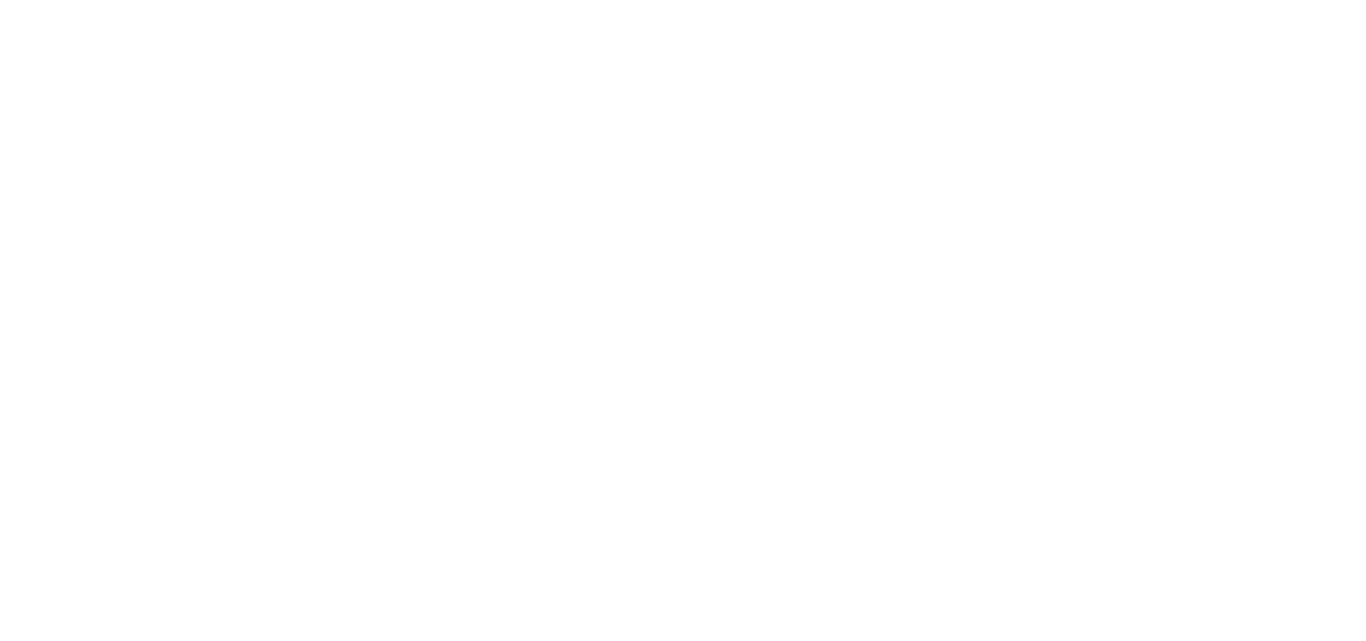 scroll, scrollTop: 0, scrollLeft: 0, axis: both 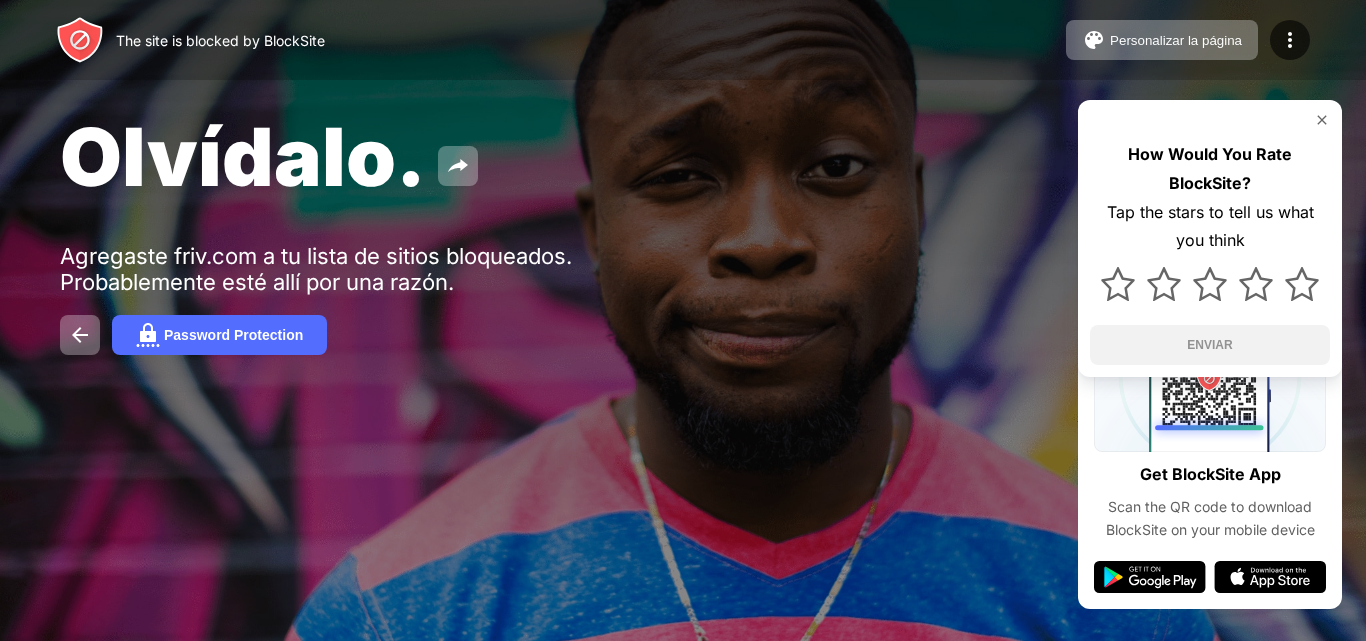click at bounding box center [1322, 120] 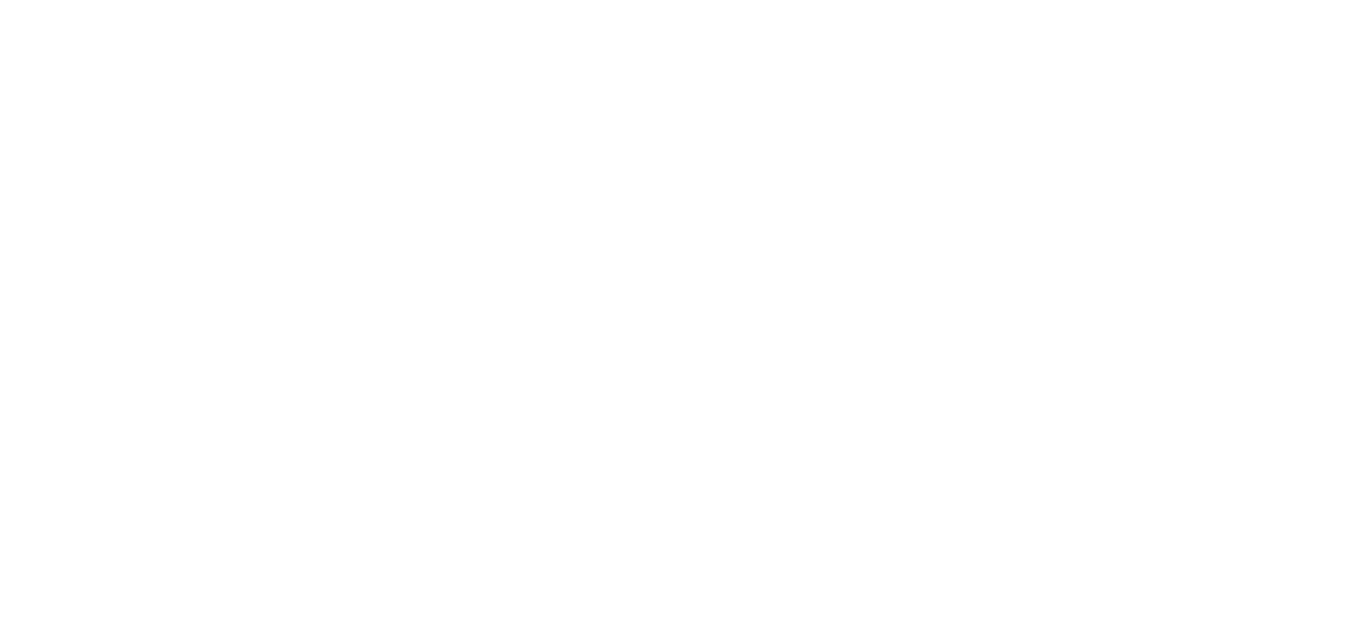 scroll, scrollTop: 0, scrollLeft: 0, axis: both 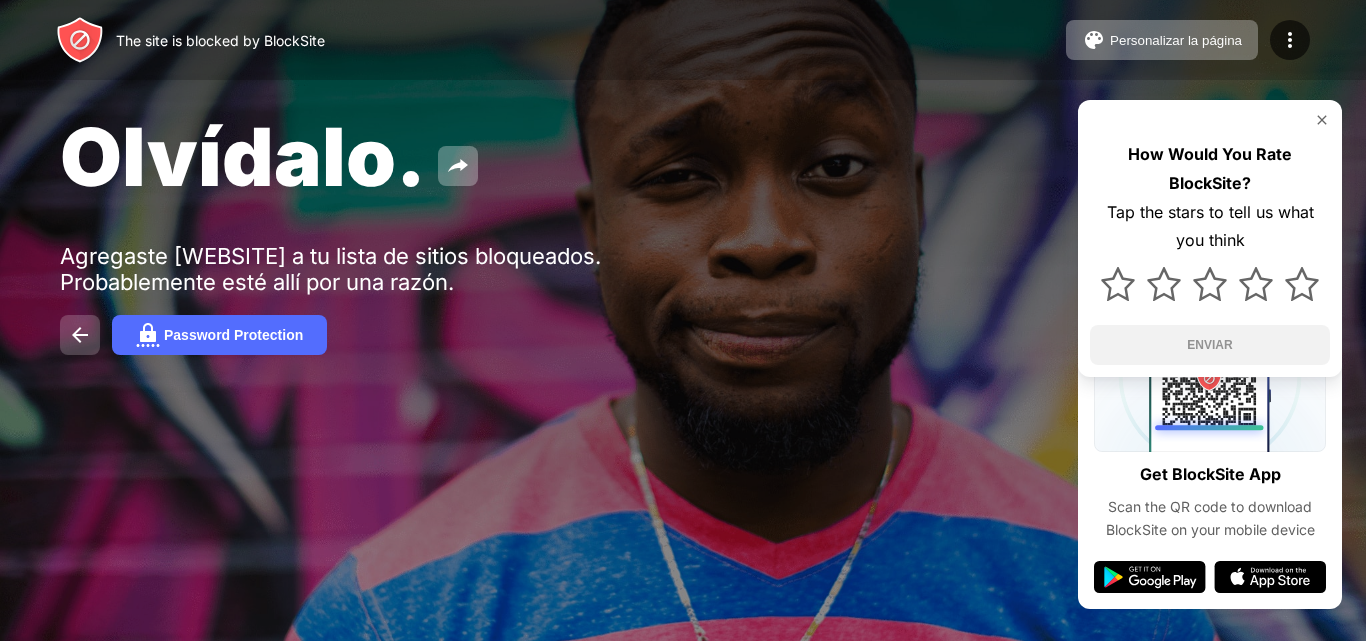 click at bounding box center [80, 335] 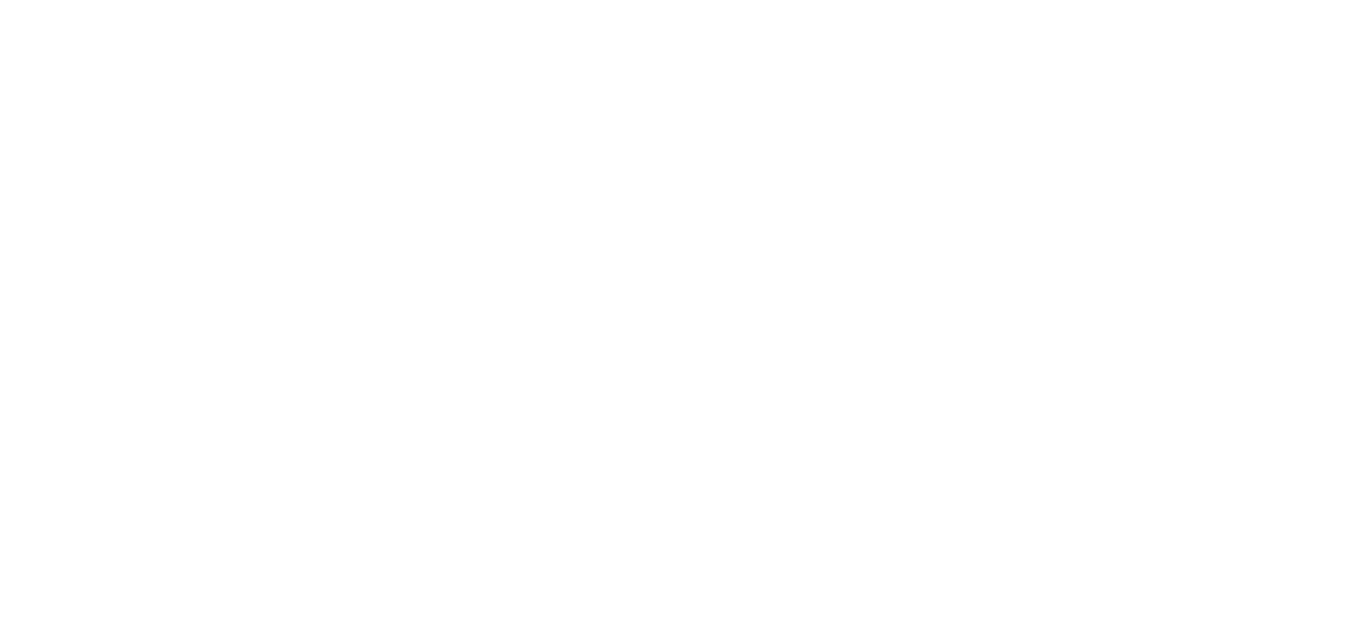 scroll, scrollTop: 0, scrollLeft: 0, axis: both 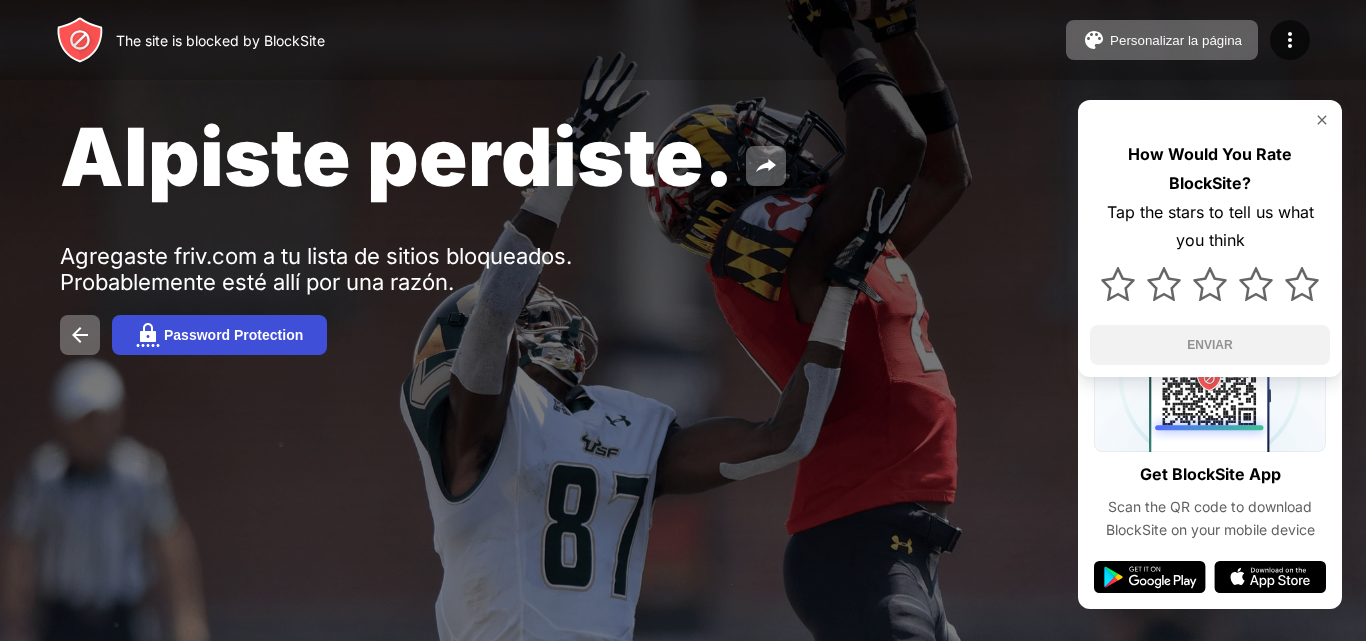 click on "Password Protection" at bounding box center [219, 335] 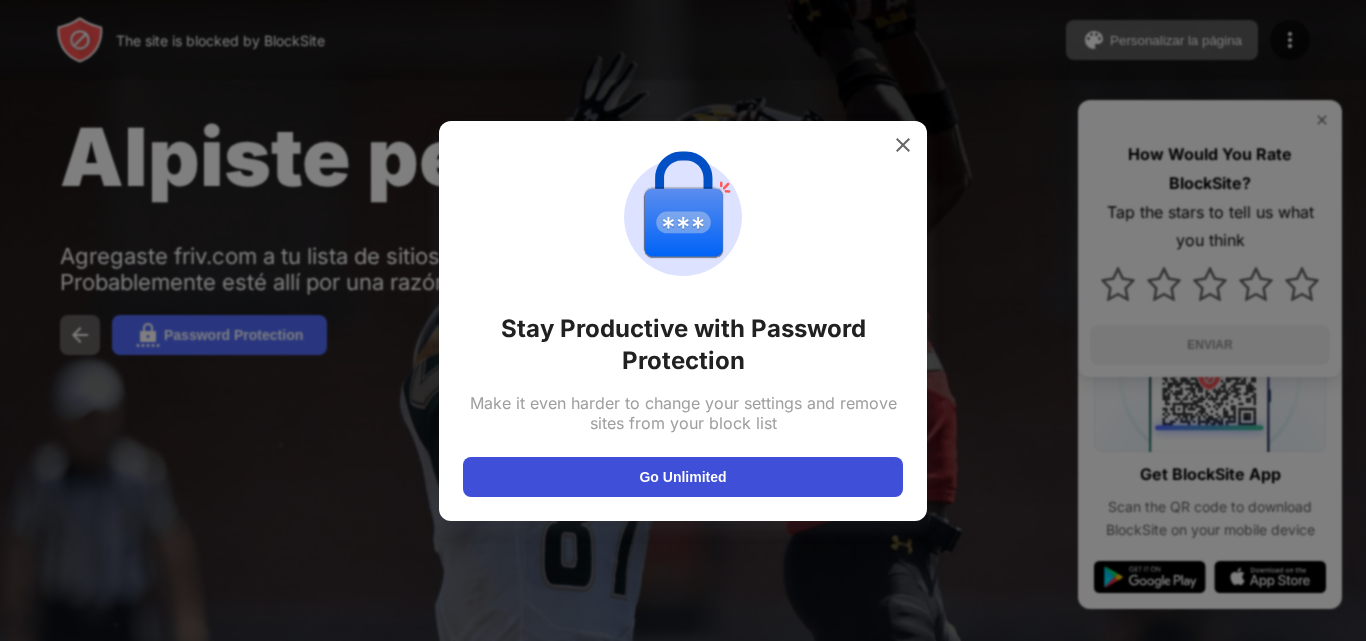 click on "Go Unlimited" at bounding box center [683, 477] 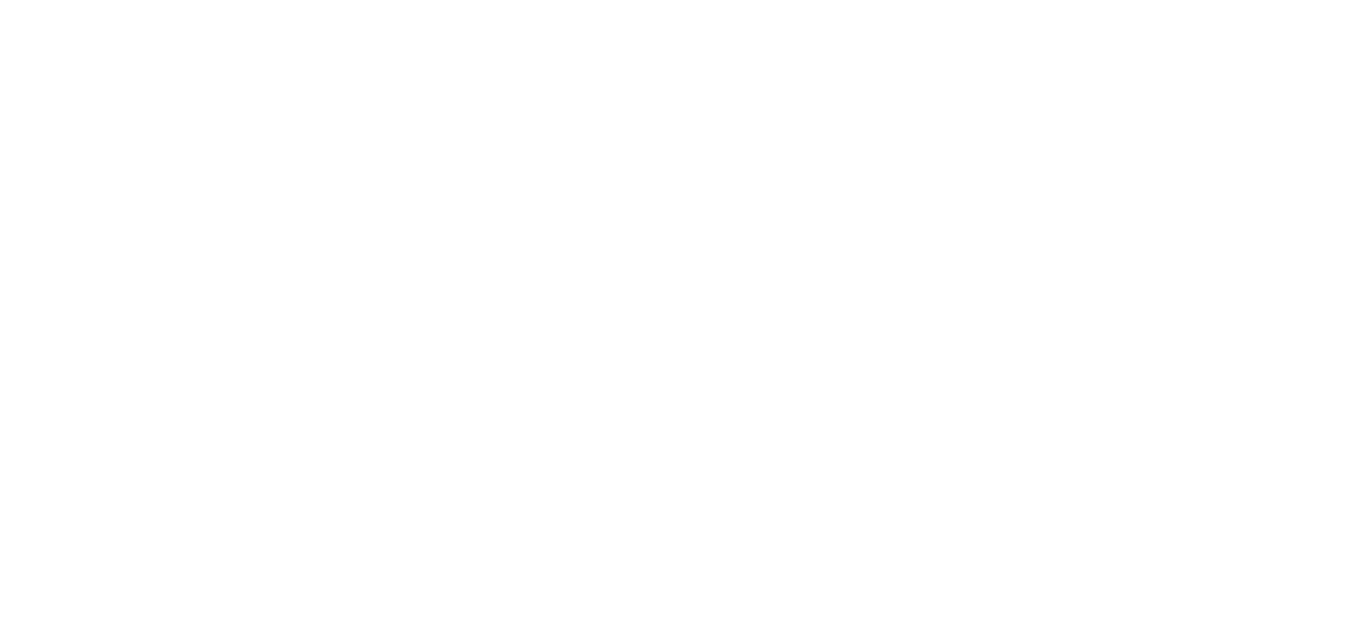 scroll, scrollTop: 0, scrollLeft: 0, axis: both 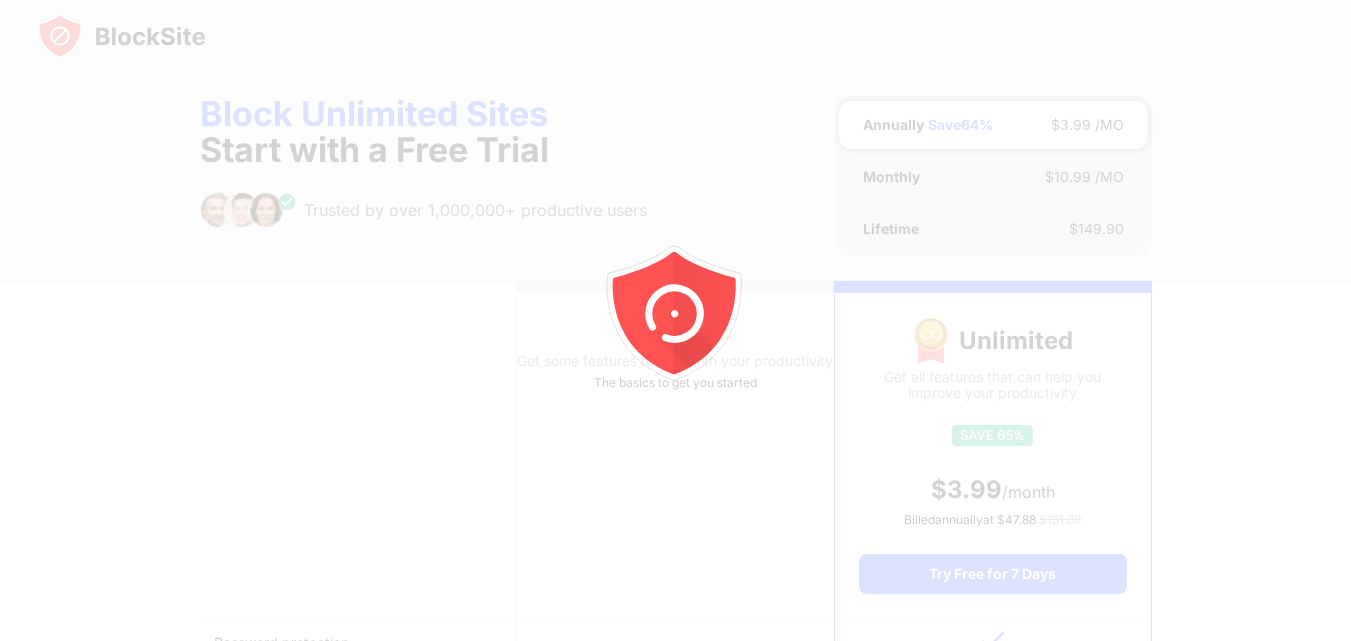 drag, startPoint x: 0, startPoint y: 0, endPoint x: 785, endPoint y: 479, distance: 919.601 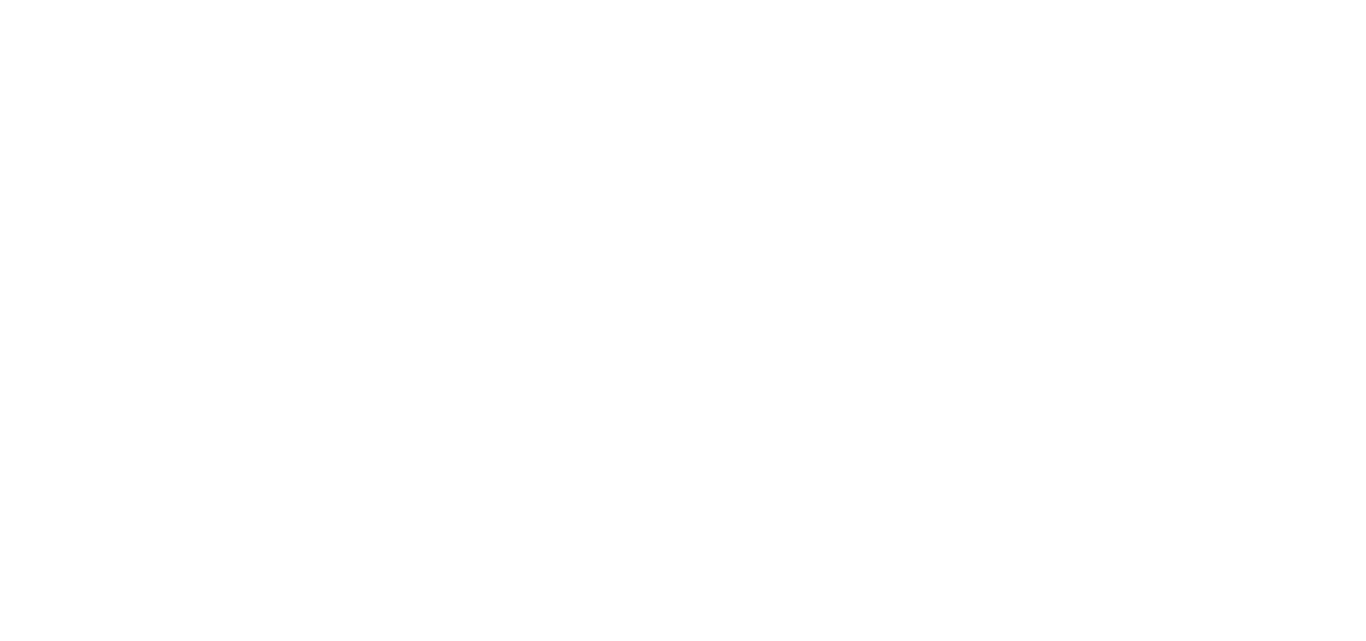 scroll, scrollTop: 0, scrollLeft: 0, axis: both 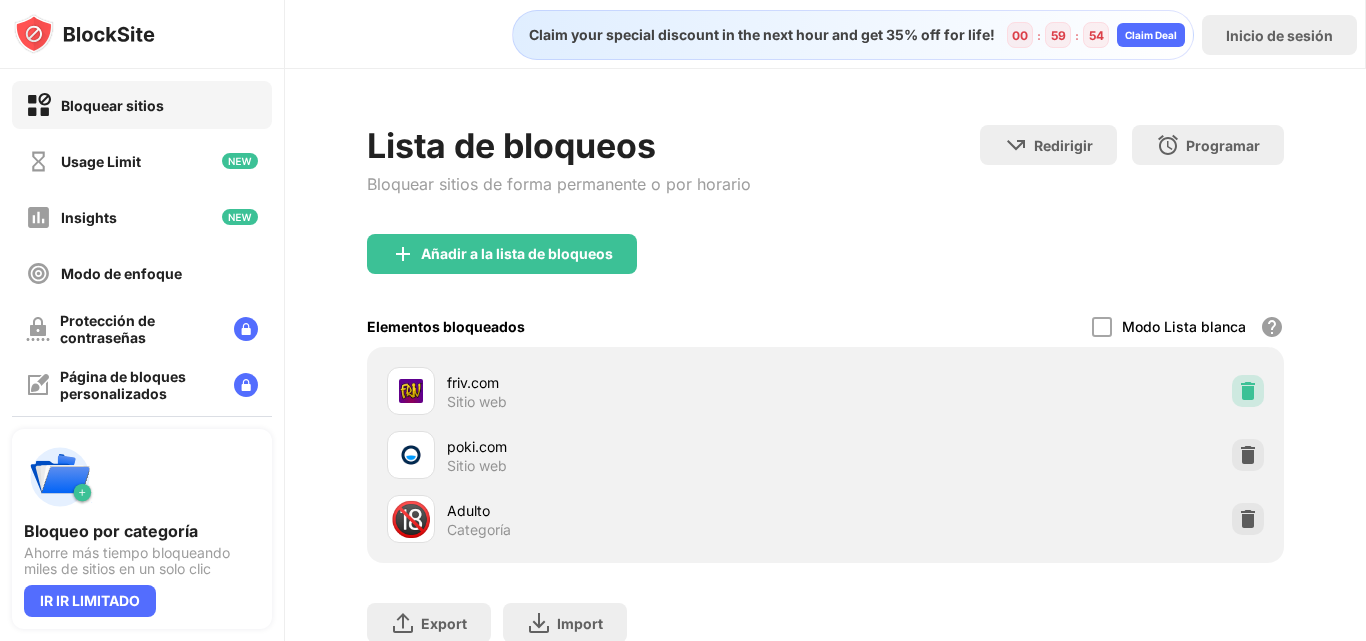 click at bounding box center (1248, 391) 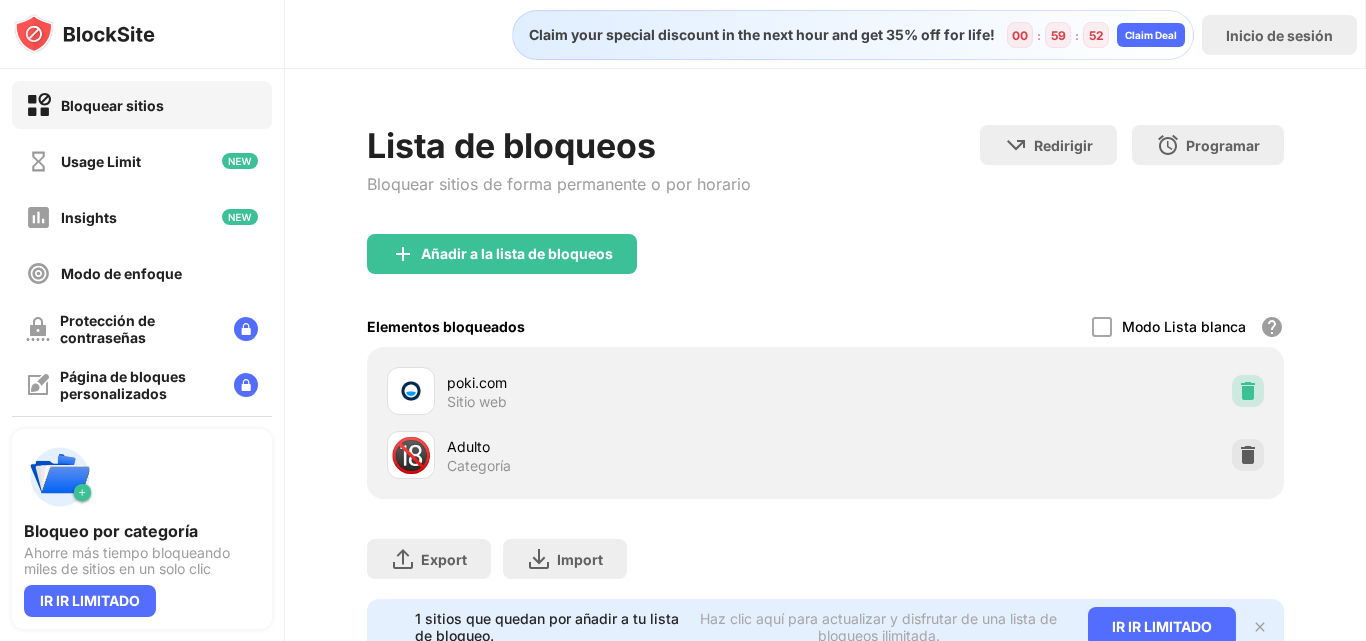 click at bounding box center [1248, 391] 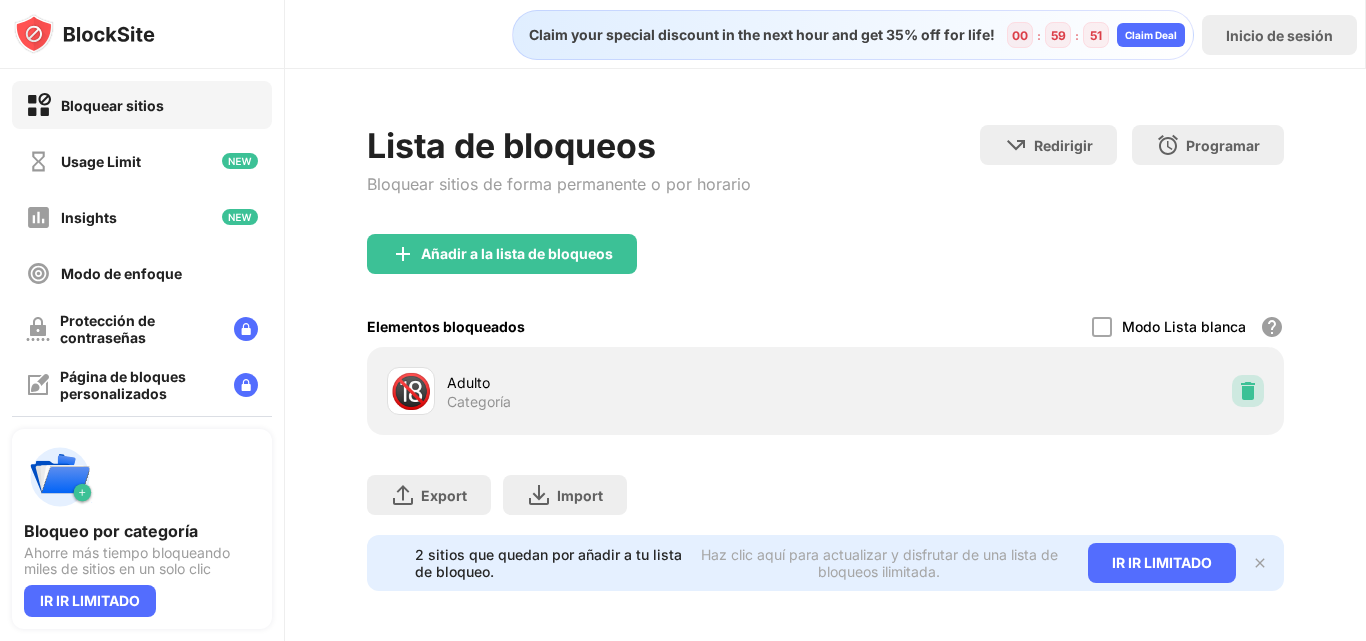 click at bounding box center [1248, 391] 